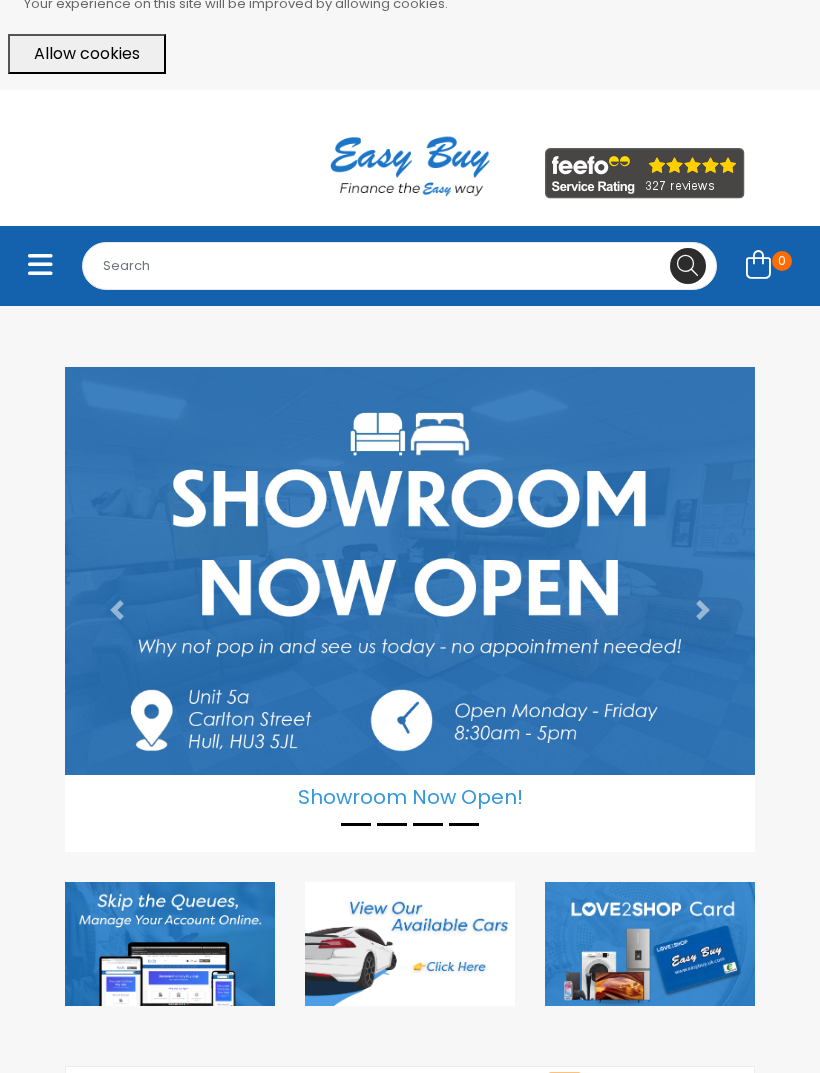 scroll, scrollTop: 0, scrollLeft: 0, axis: both 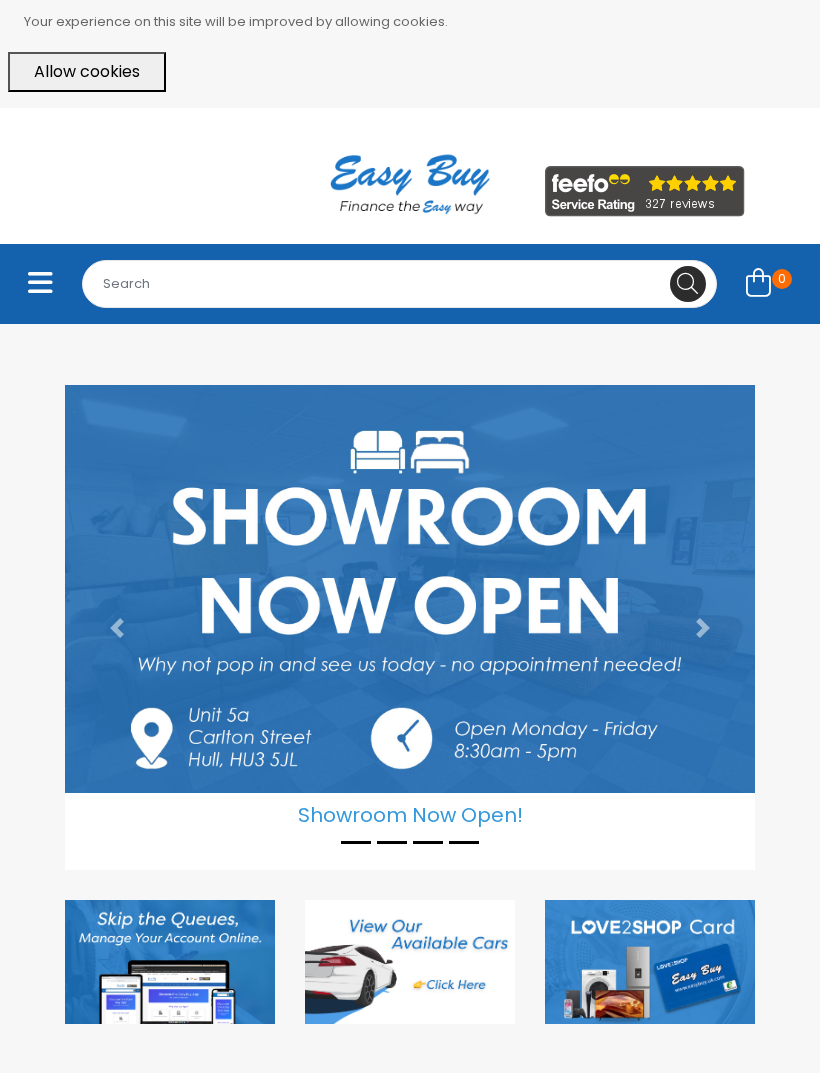 click at bounding box center [40, 283] 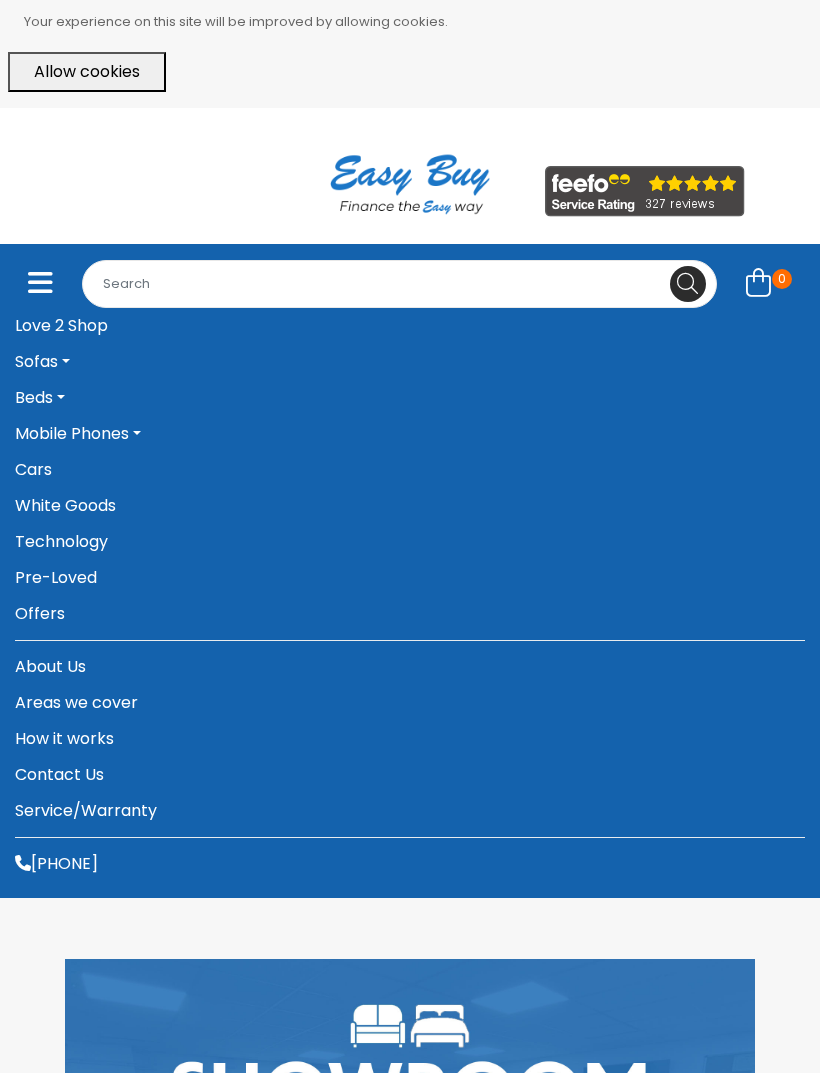 click on "Pre-Loved" at bounding box center (410, 578) 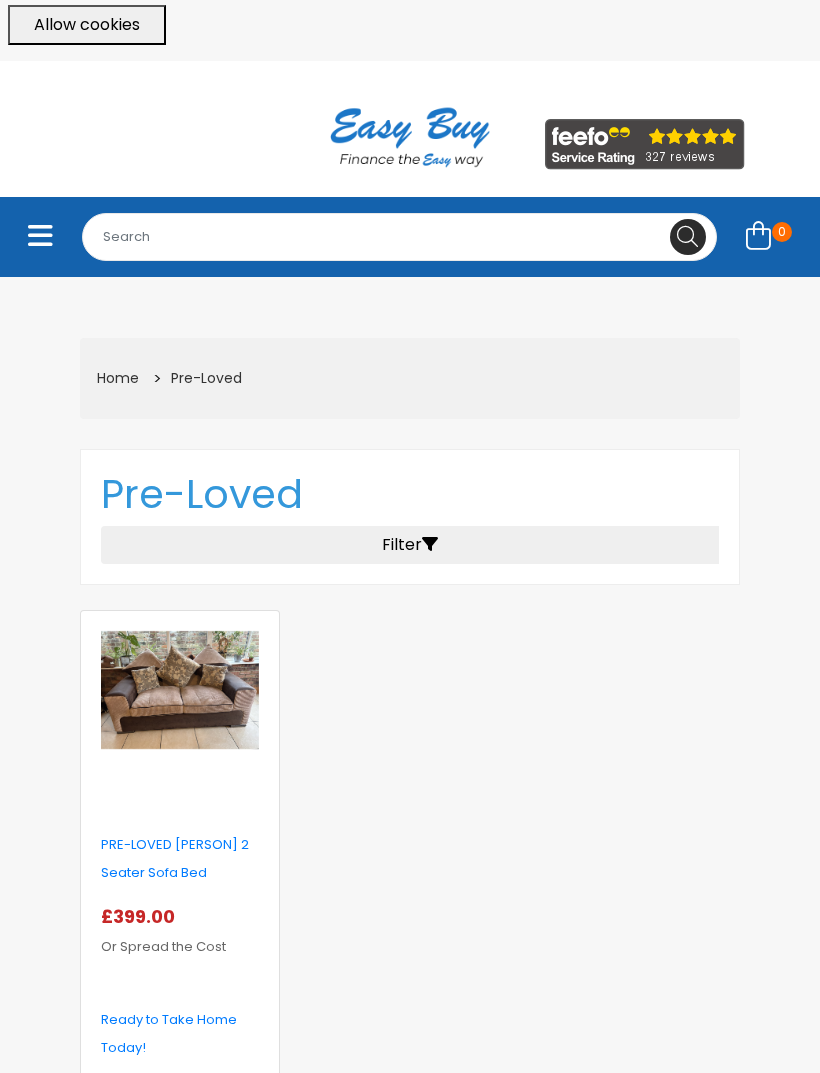 scroll, scrollTop: 0, scrollLeft: 0, axis: both 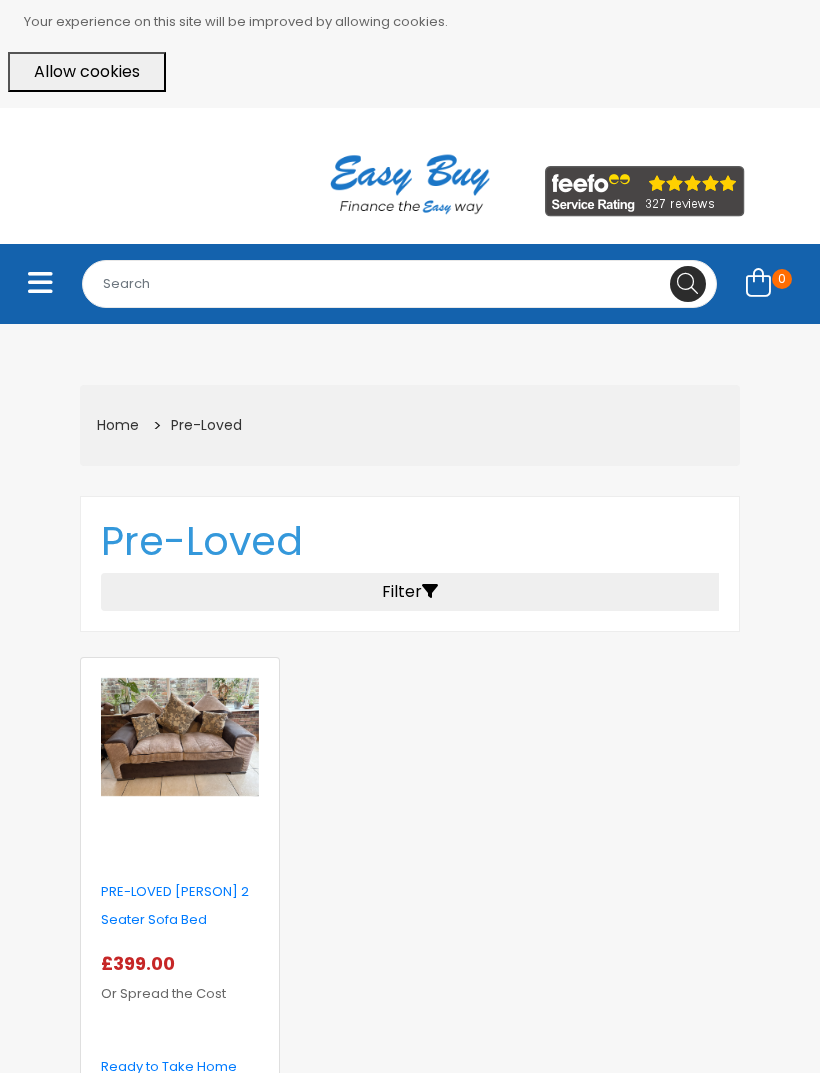click at bounding box center [40, 283] 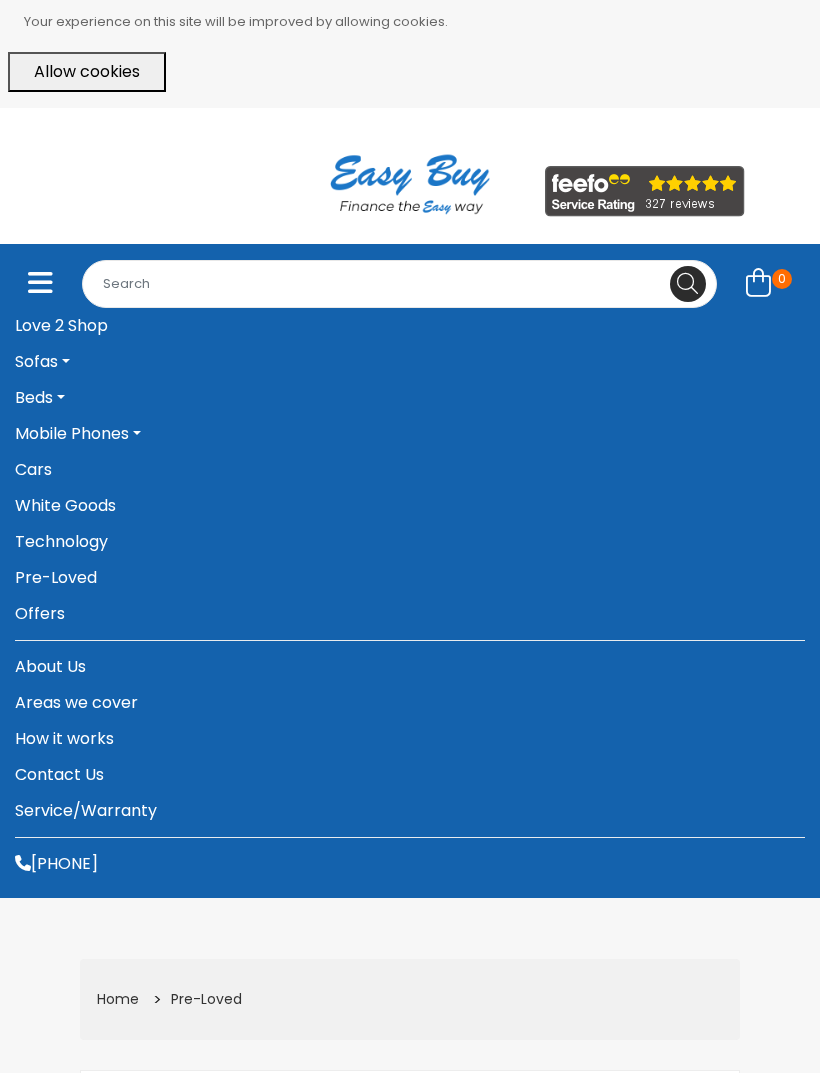 click on "Offers" at bounding box center (410, 614) 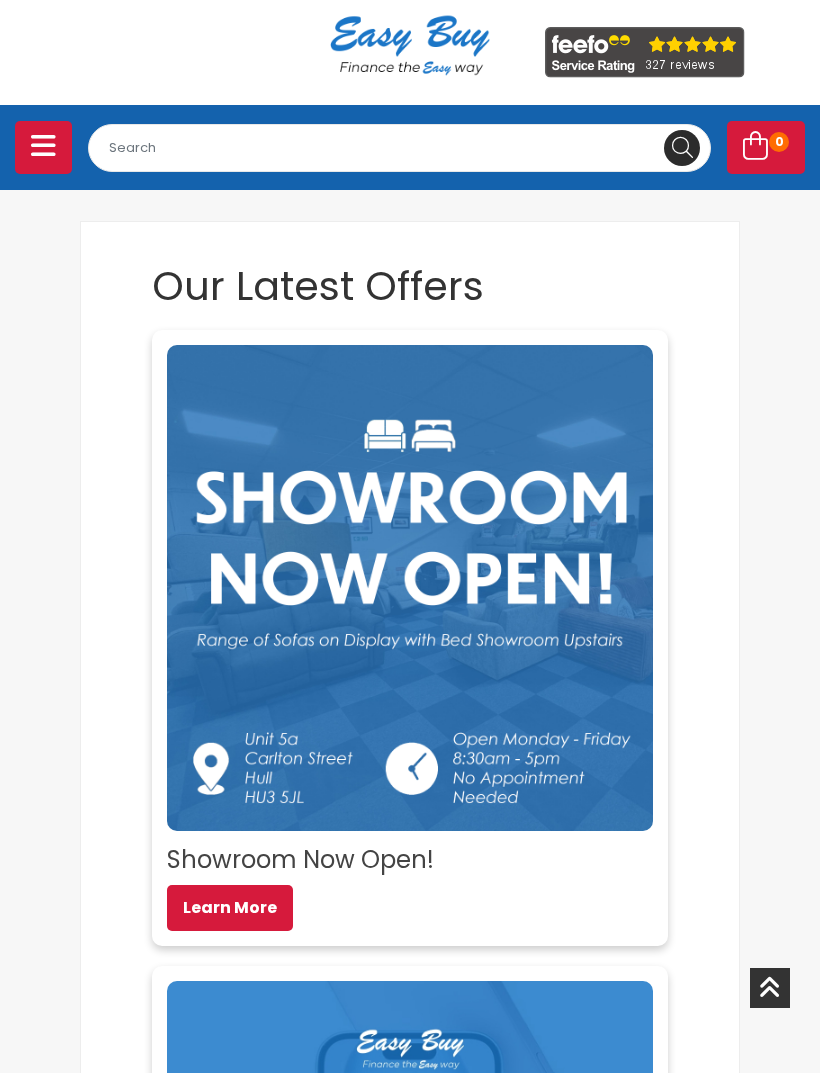 scroll, scrollTop: 0, scrollLeft: 0, axis: both 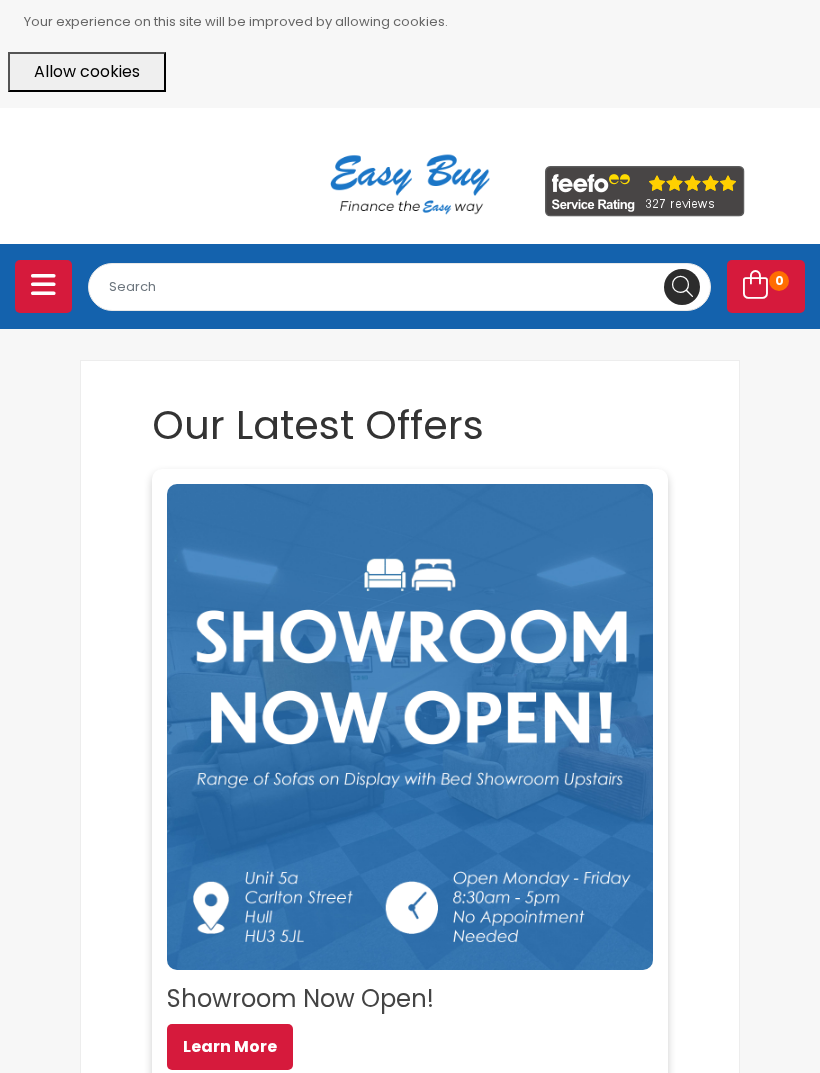 click at bounding box center [43, 285] 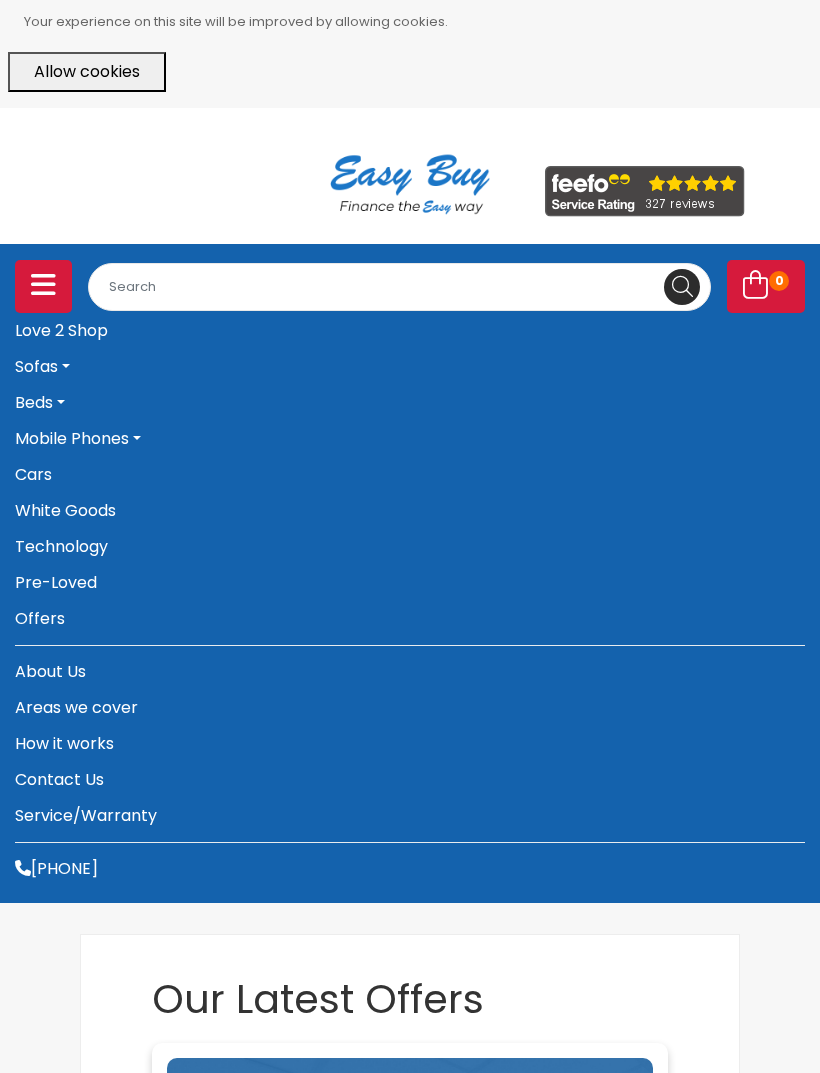 click on "Sofas" at bounding box center [410, 367] 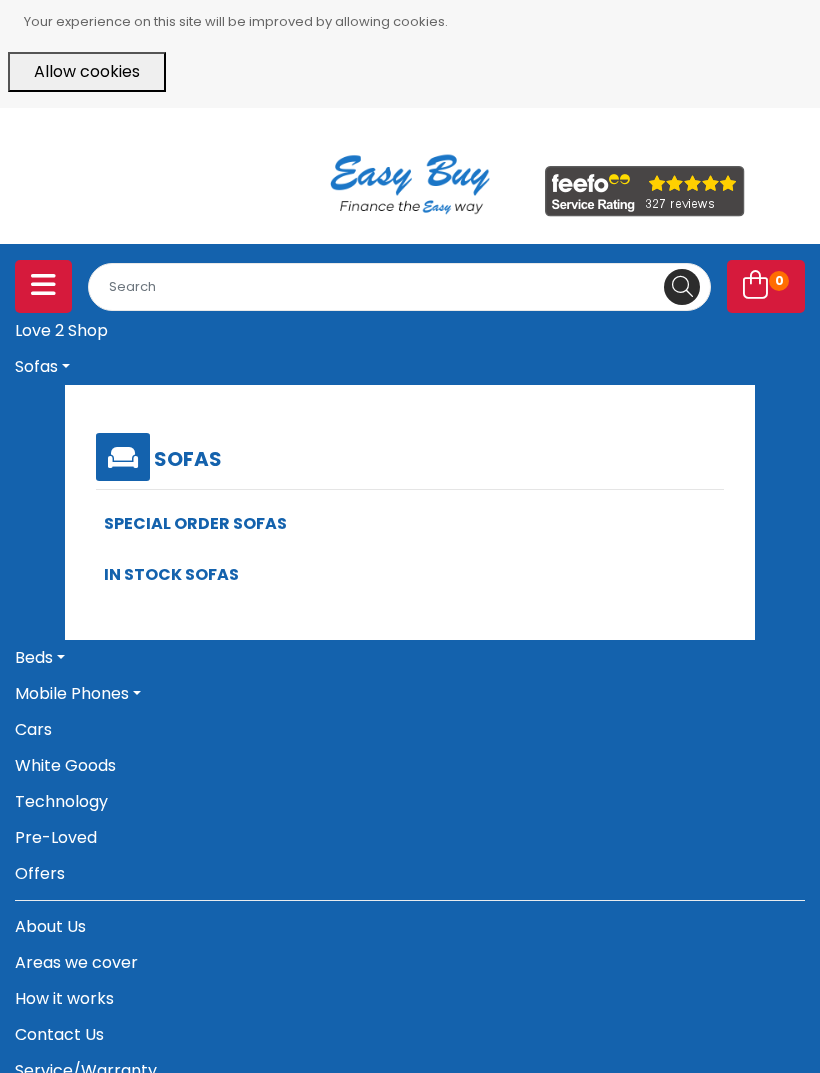 click on "In Stock Sofas" at bounding box center [171, 574] 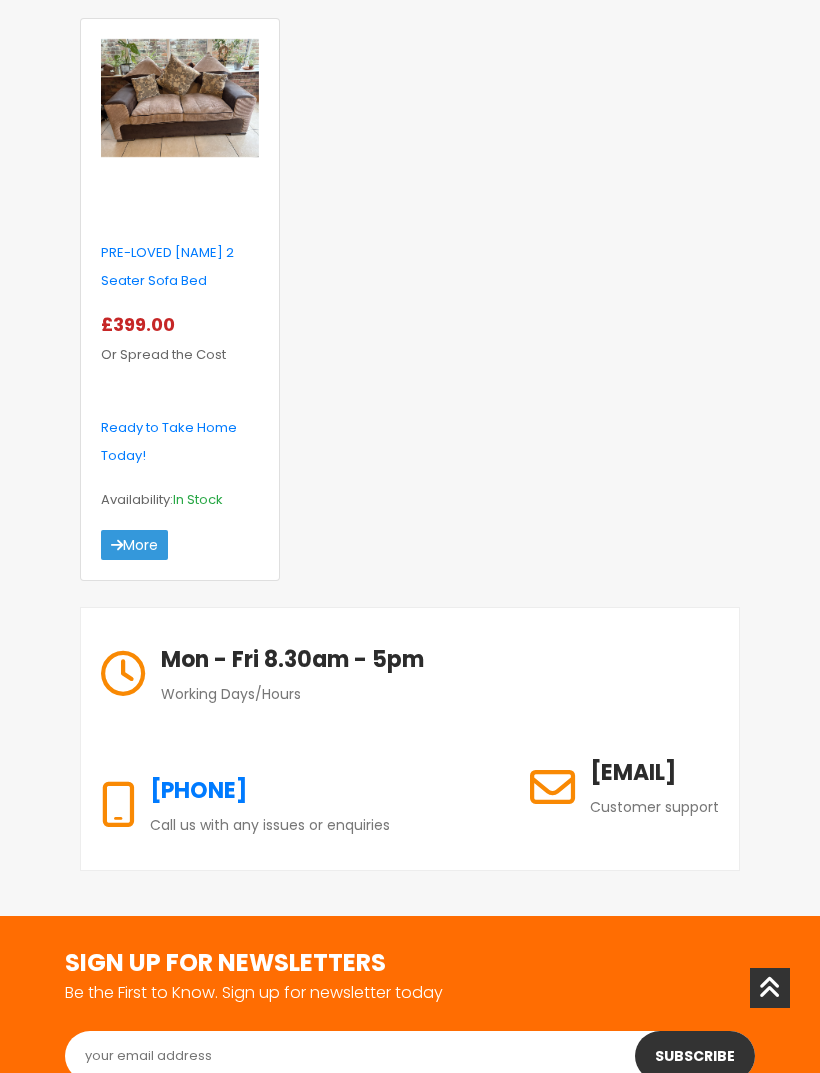 scroll, scrollTop: 0, scrollLeft: 0, axis: both 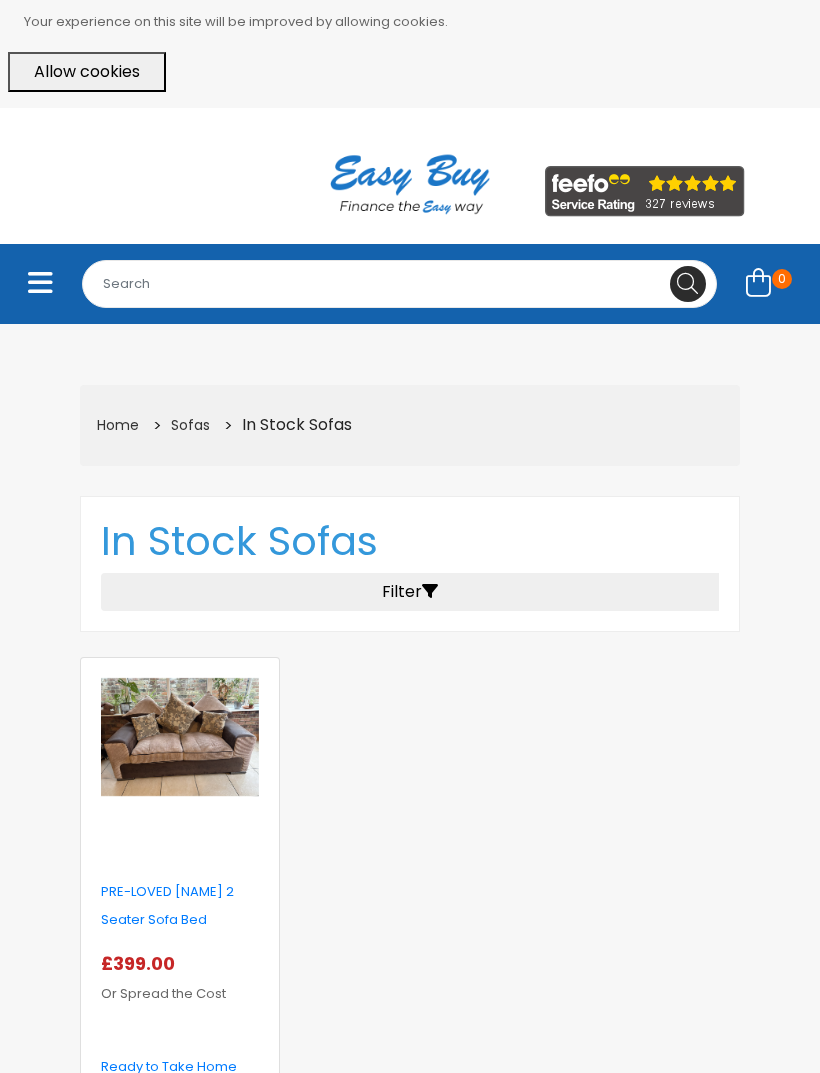 click at bounding box center (40, 283) 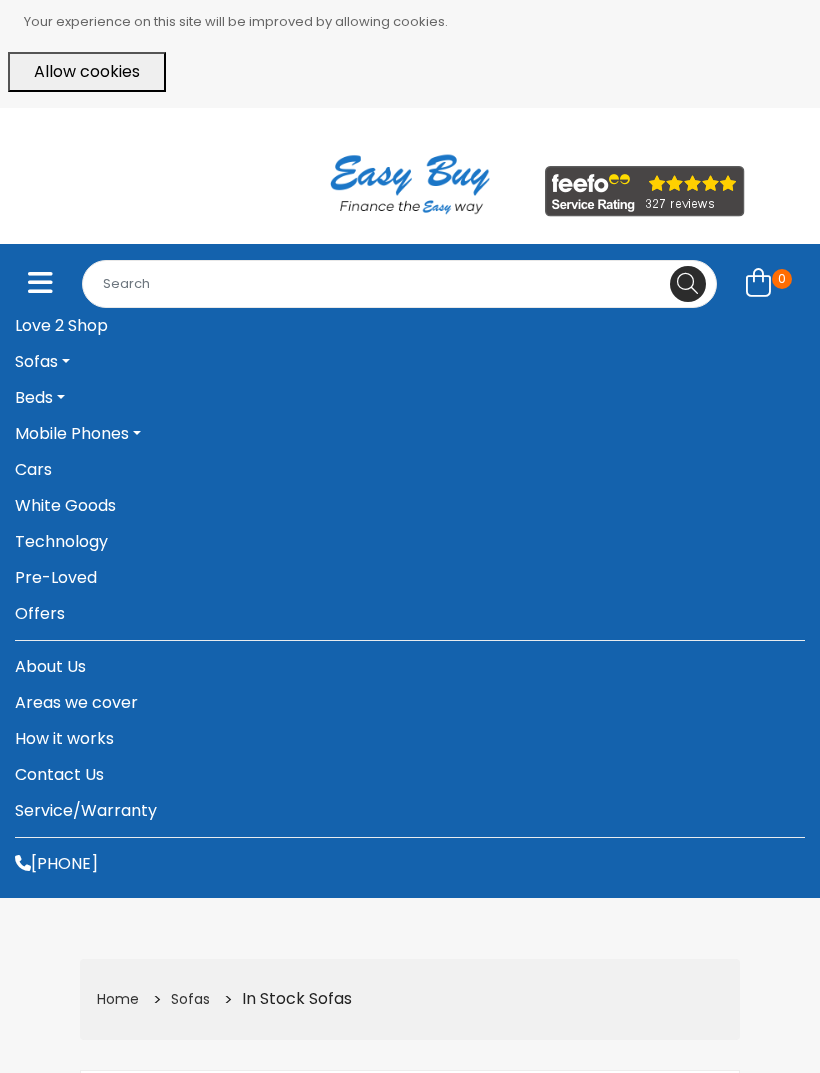 click on "Sofas" at bounding box center [410, 362] 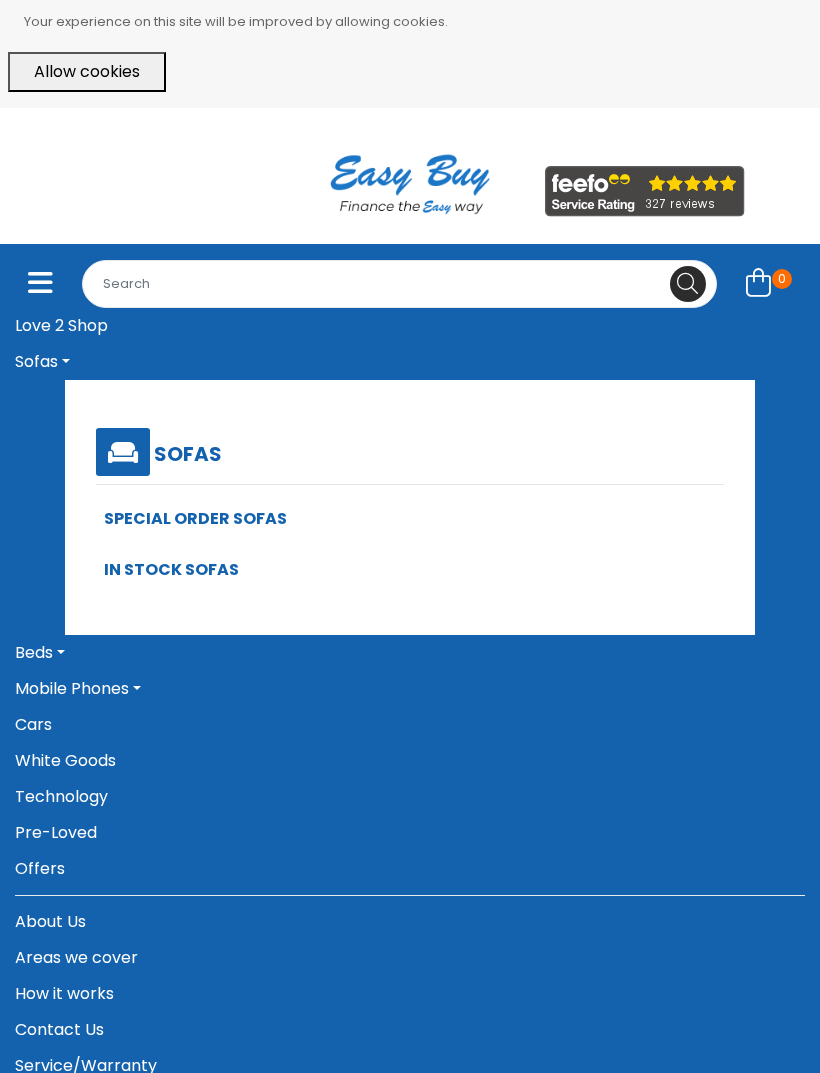 click on "Special Order Sofas" at bounding box center (195, 518) 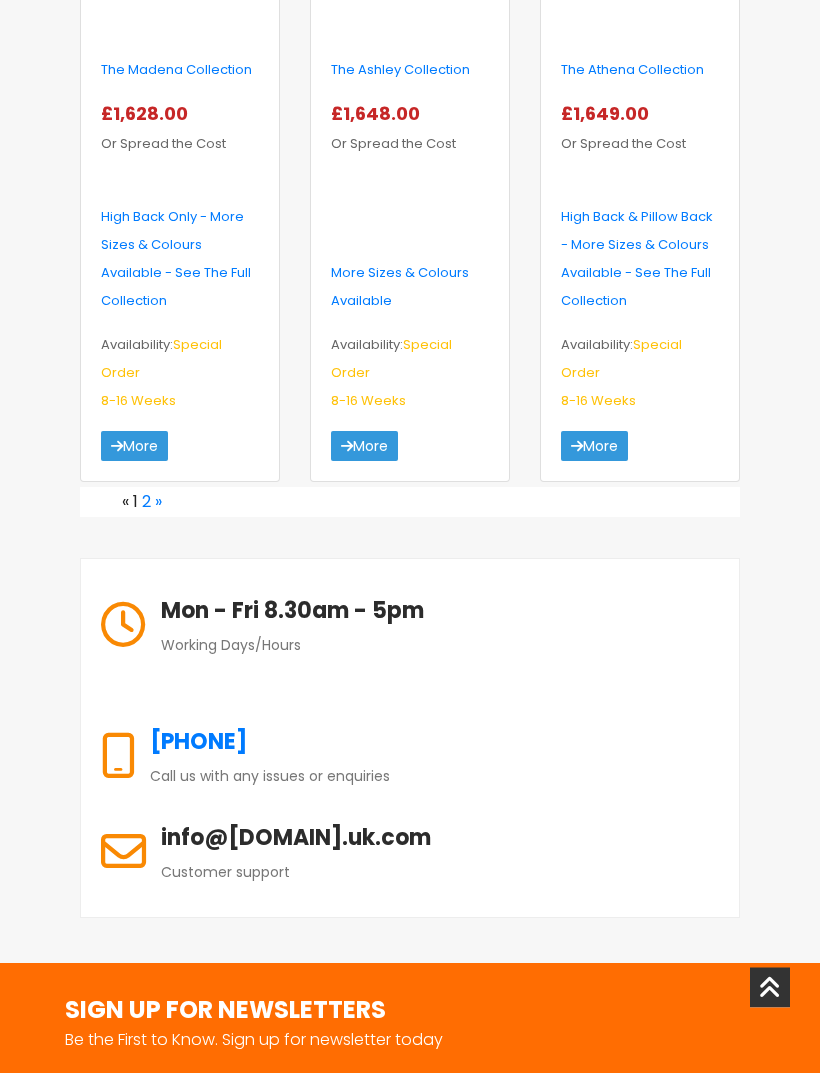 scroll, scrollTop: 3729, scrollLeft: 0, axis: vertical 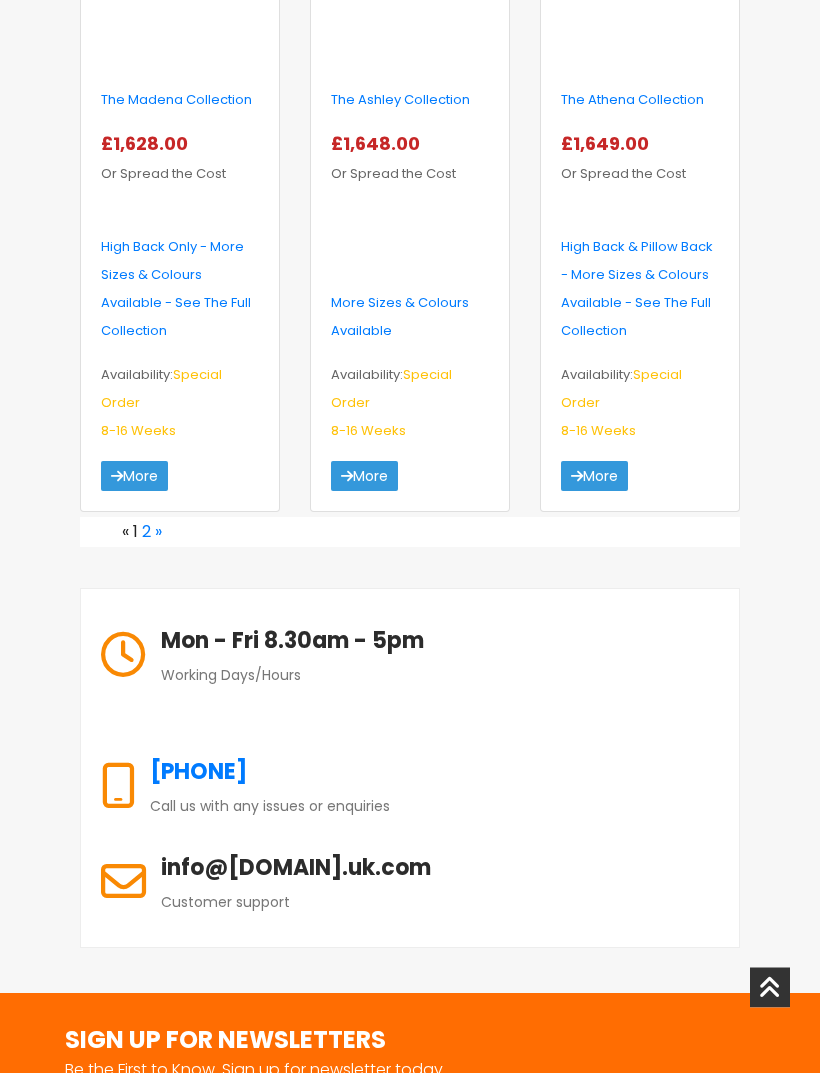 click on "2" at bounding box center [146, 532] 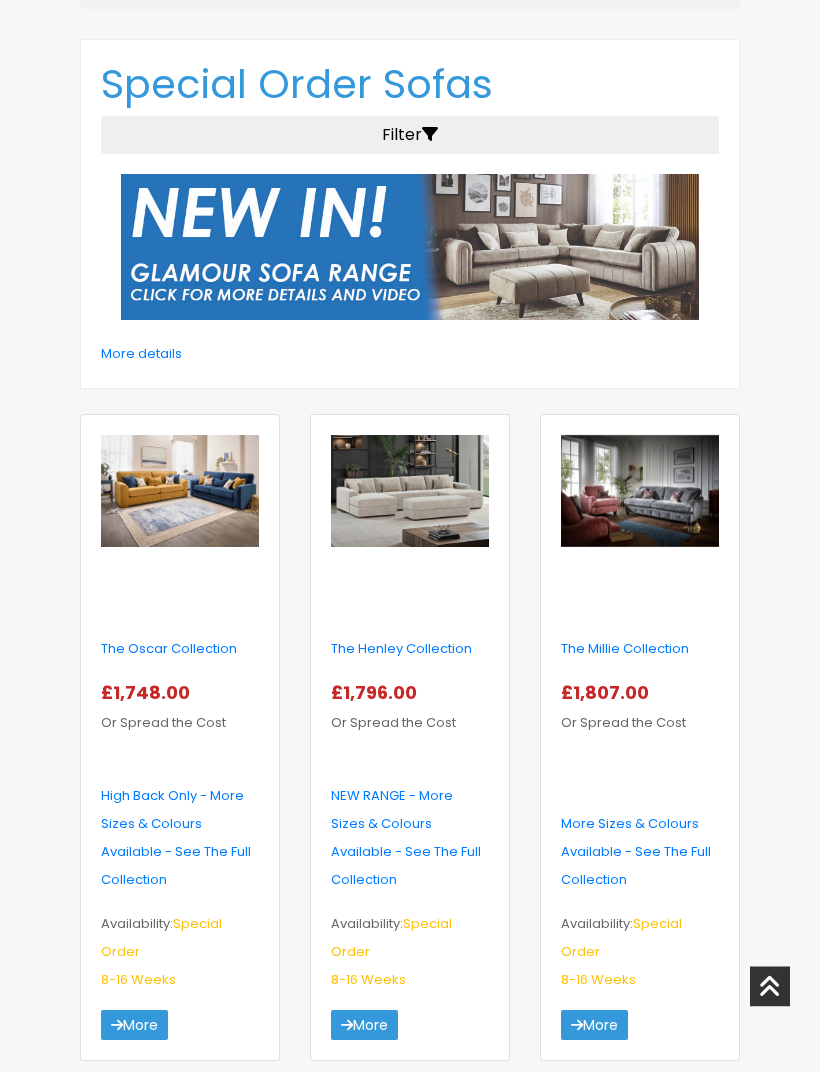 scroll, scrollTop: 458, scrollLeft: 0, axis: vertical 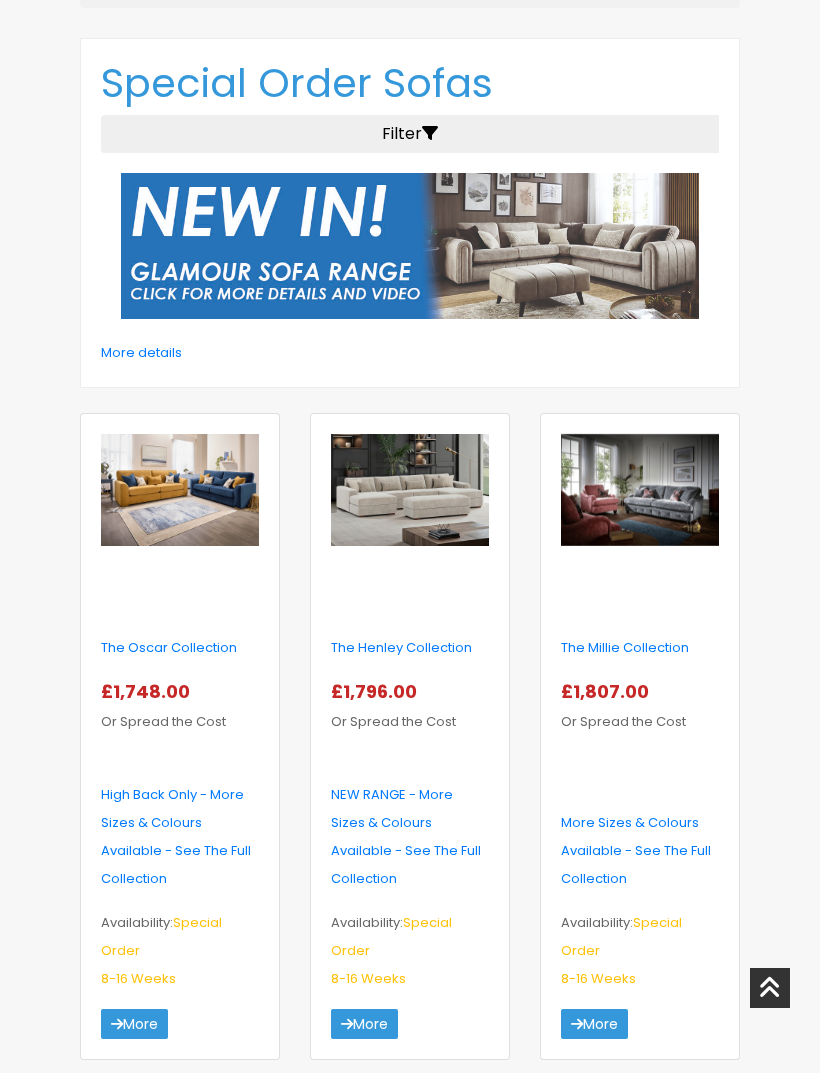 click on "The Henley Collection" at bounding box center [401, 647] 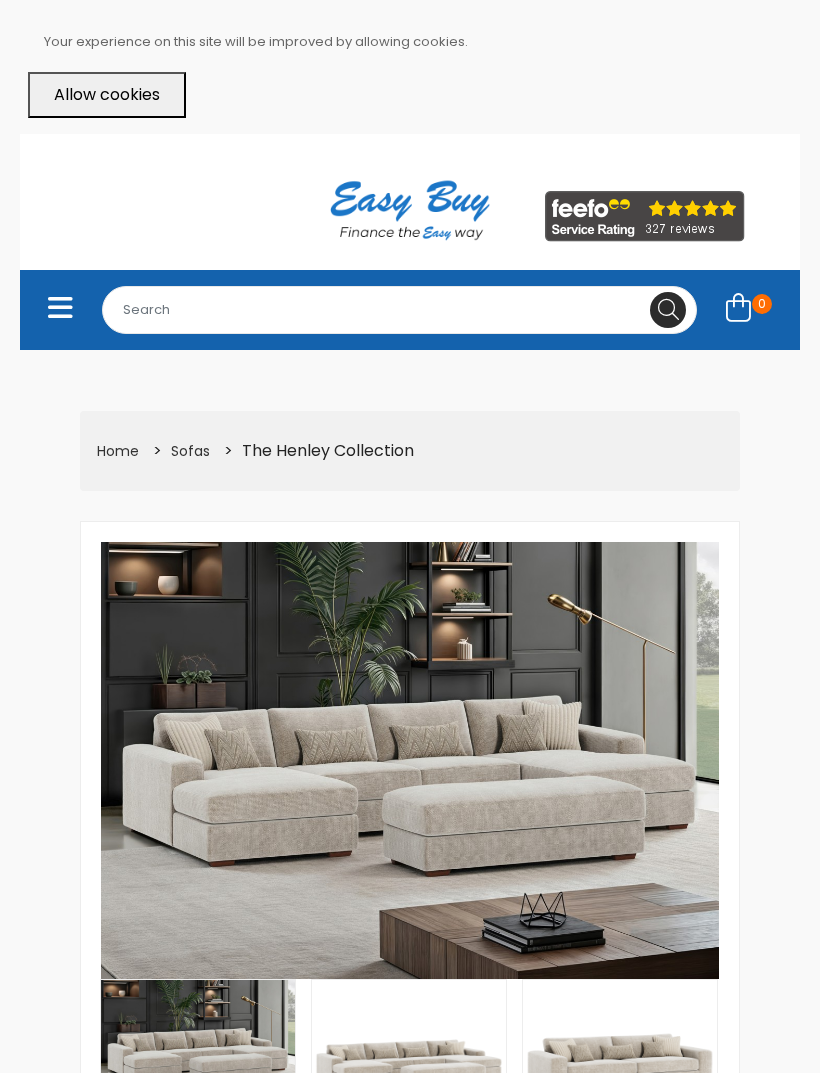 select on "104" 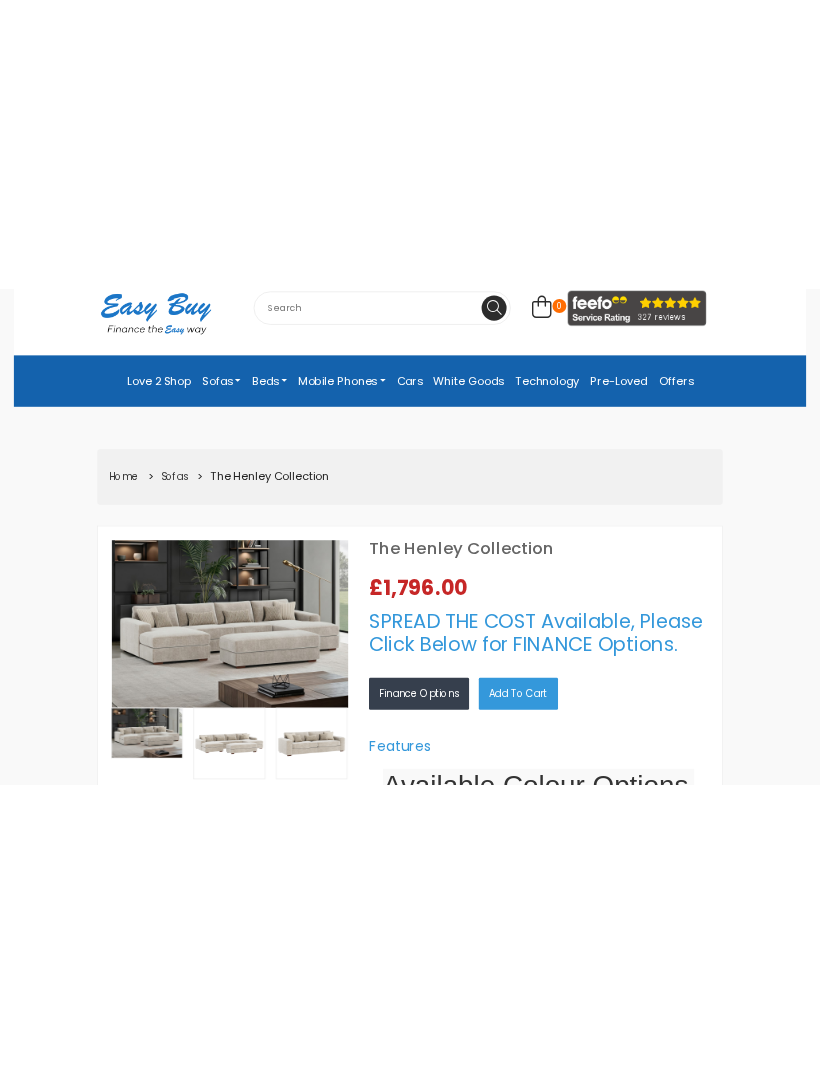 scroll, scrollTop: 0, scrollLeft: 0, axis: both 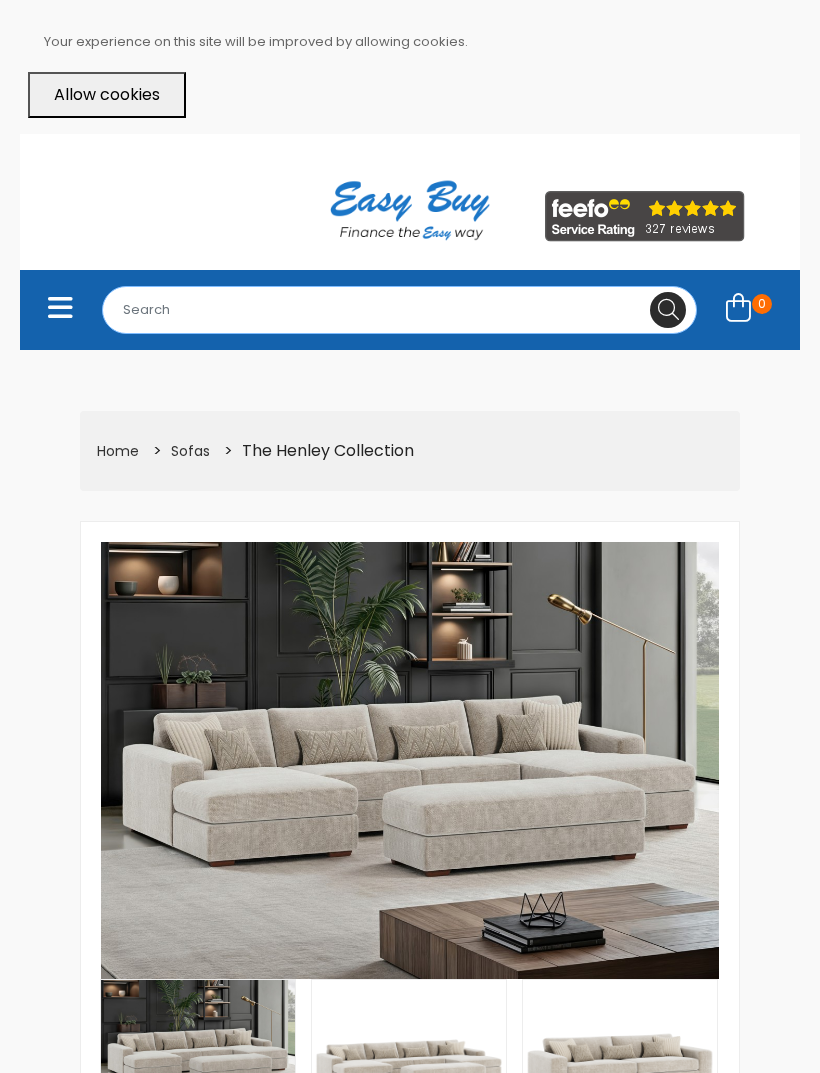 click at bounding box center [399, 310] 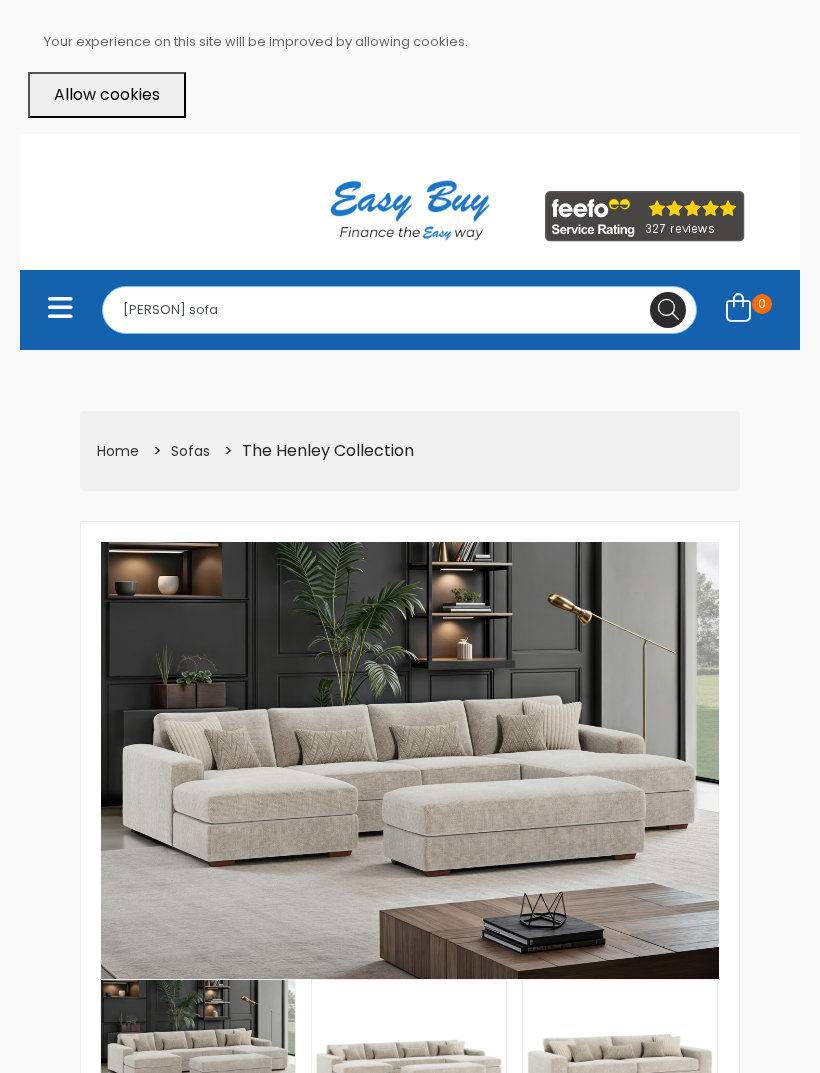 type on "[PERSON] sofa" 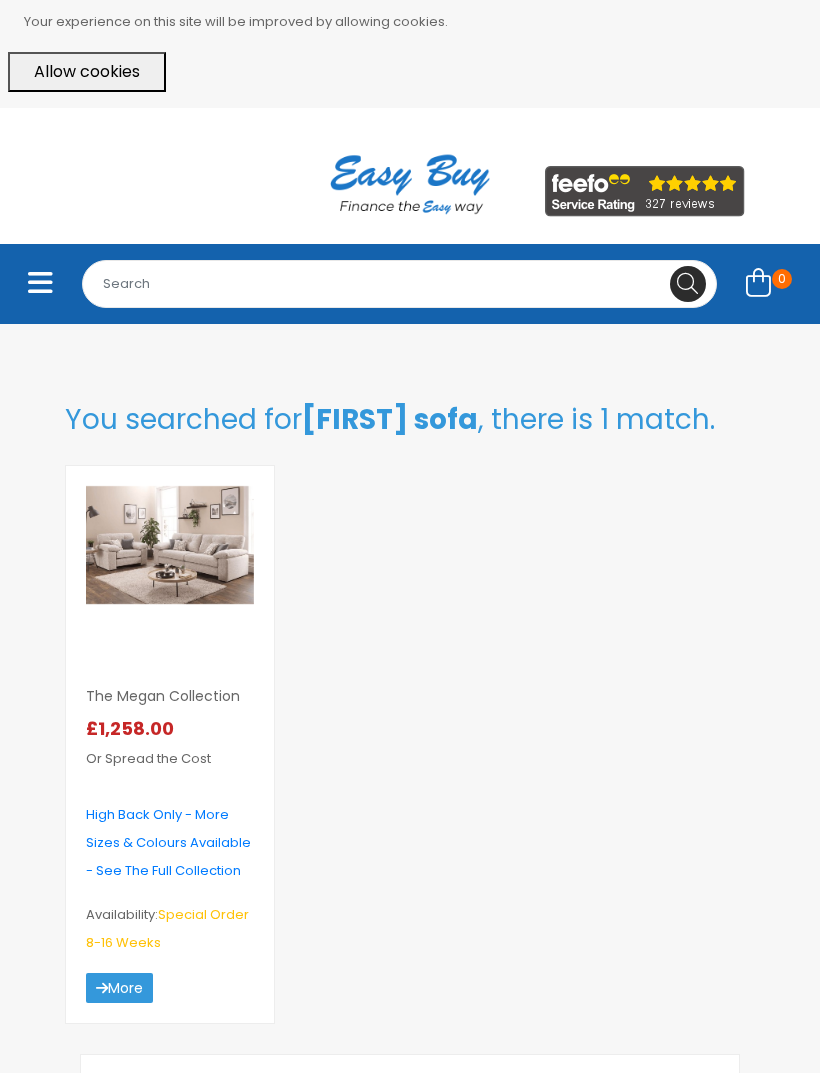 scroll, scrollTop: 0, scrollLeft: 0, axis: both 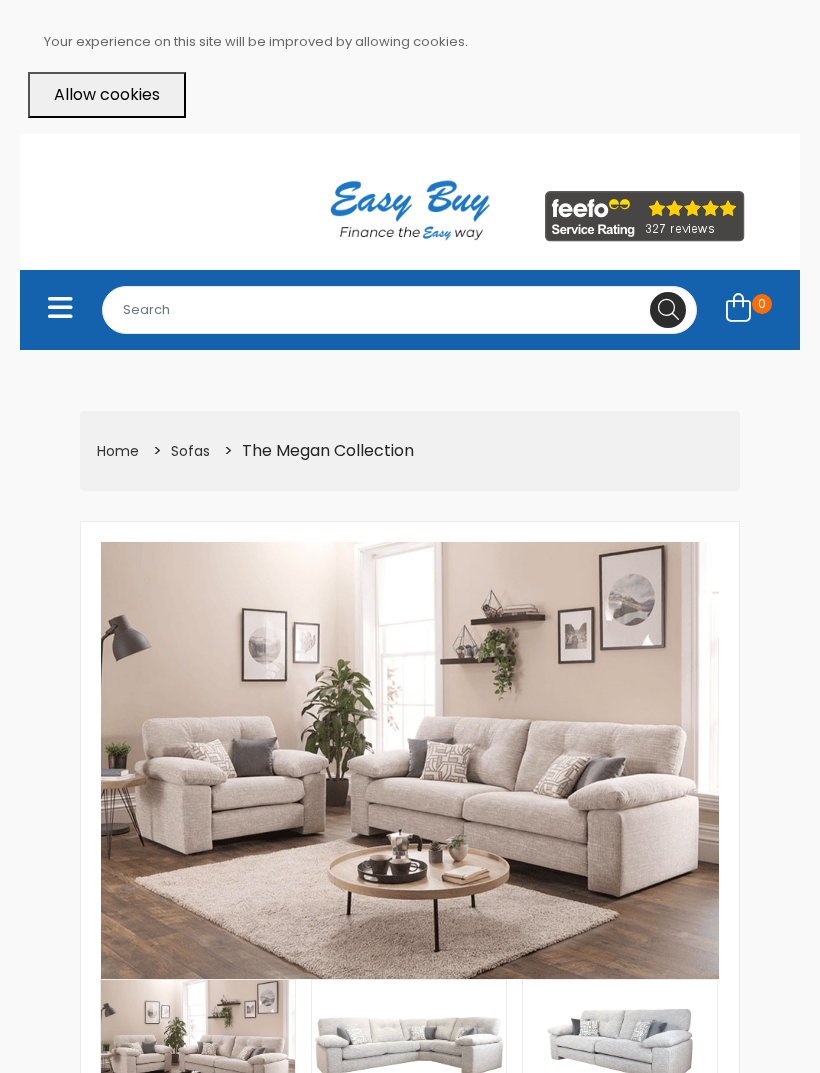 select on "104" 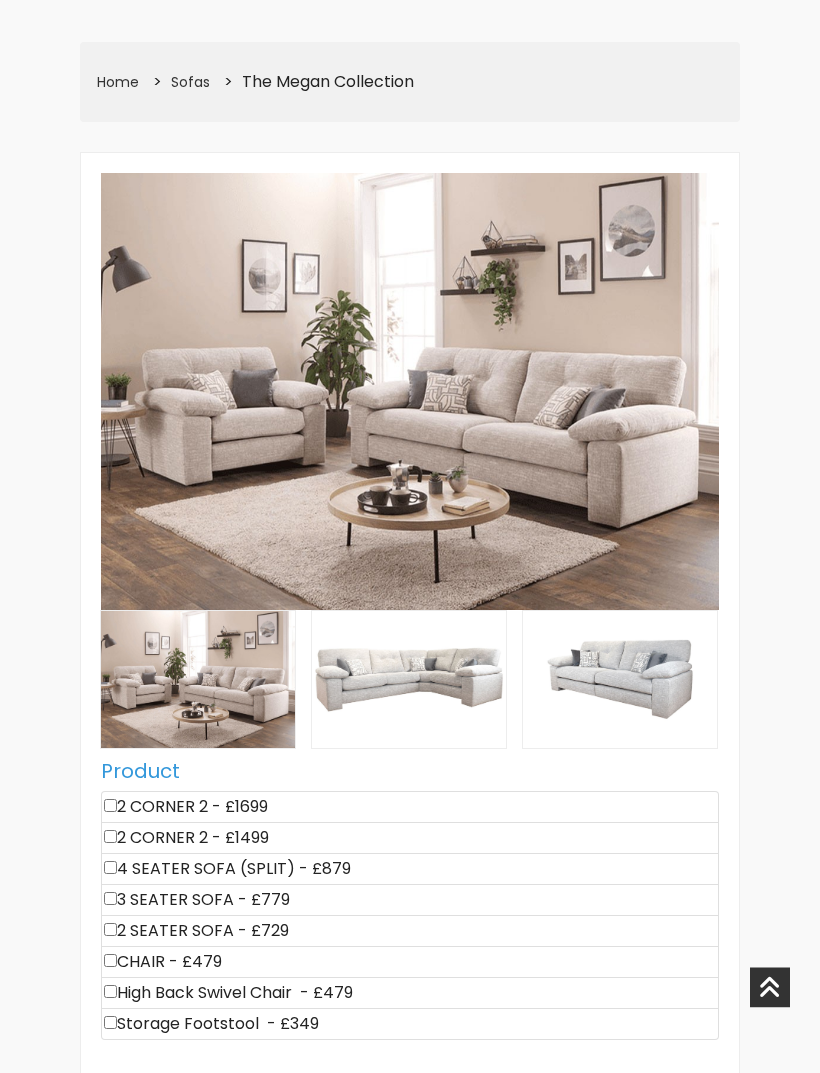 scroll, scrollTop: 369, scrollLeft: 0, axis: vertical 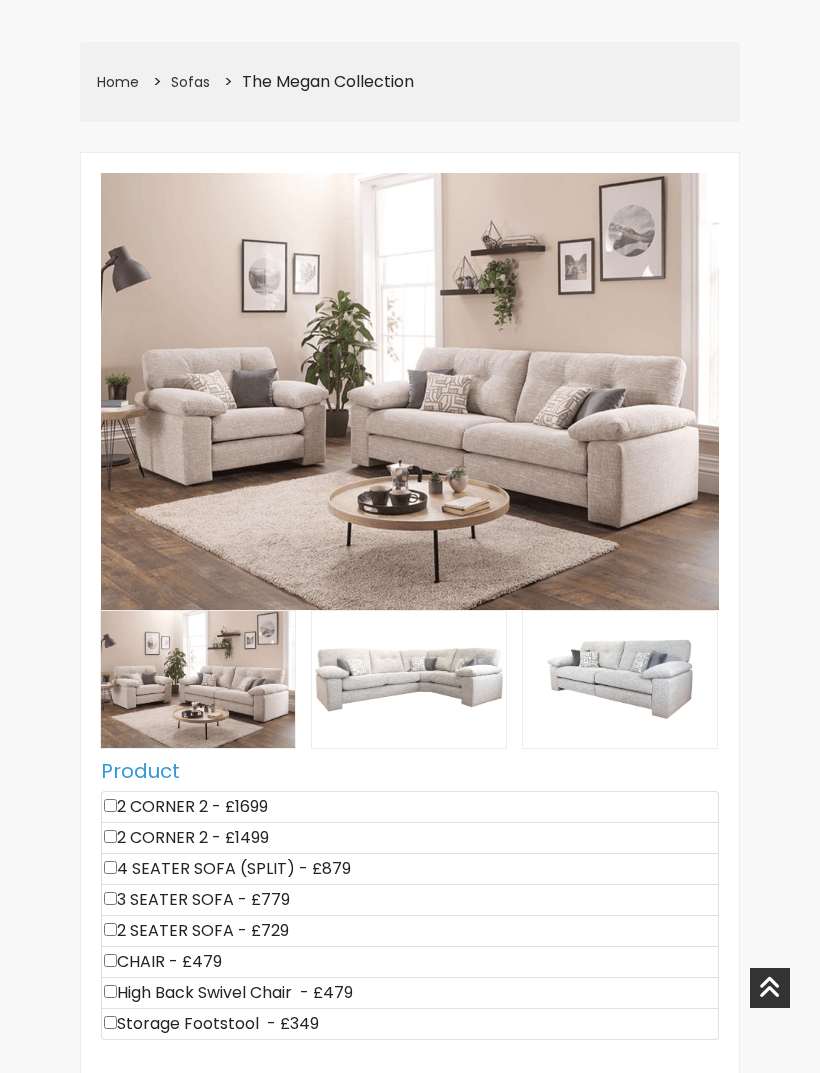 click at bounding box center (110, 960) 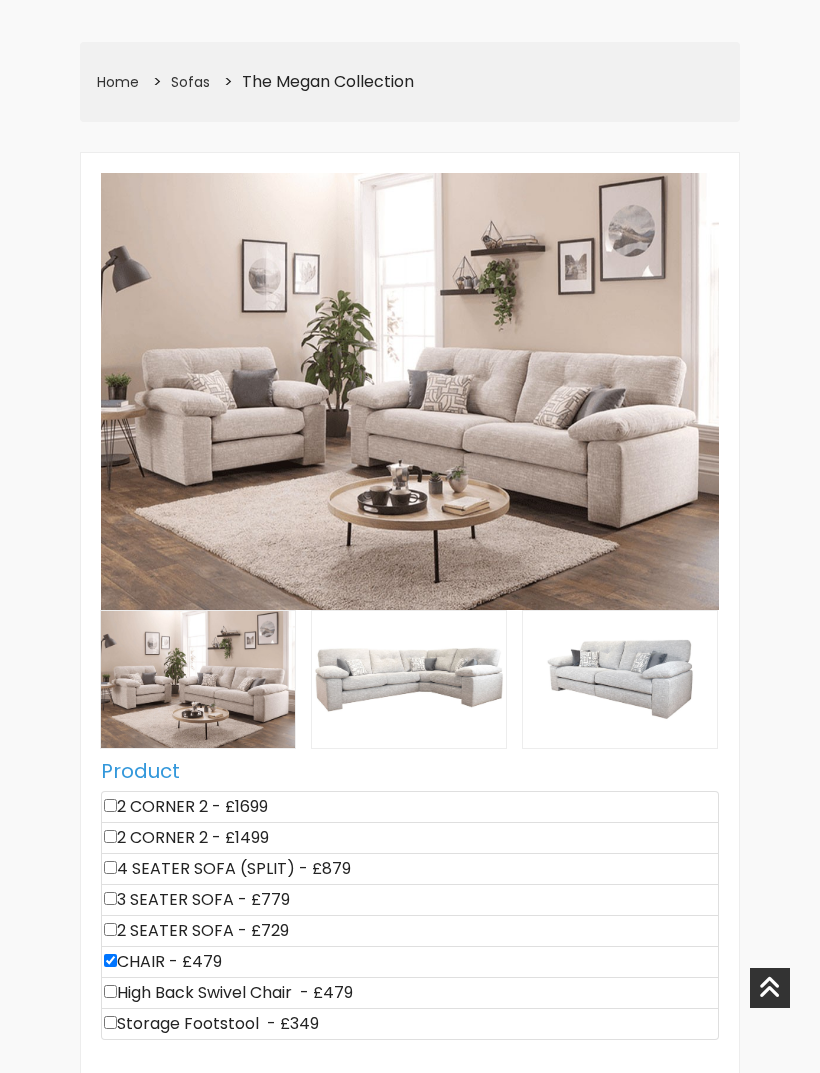 type on "479" 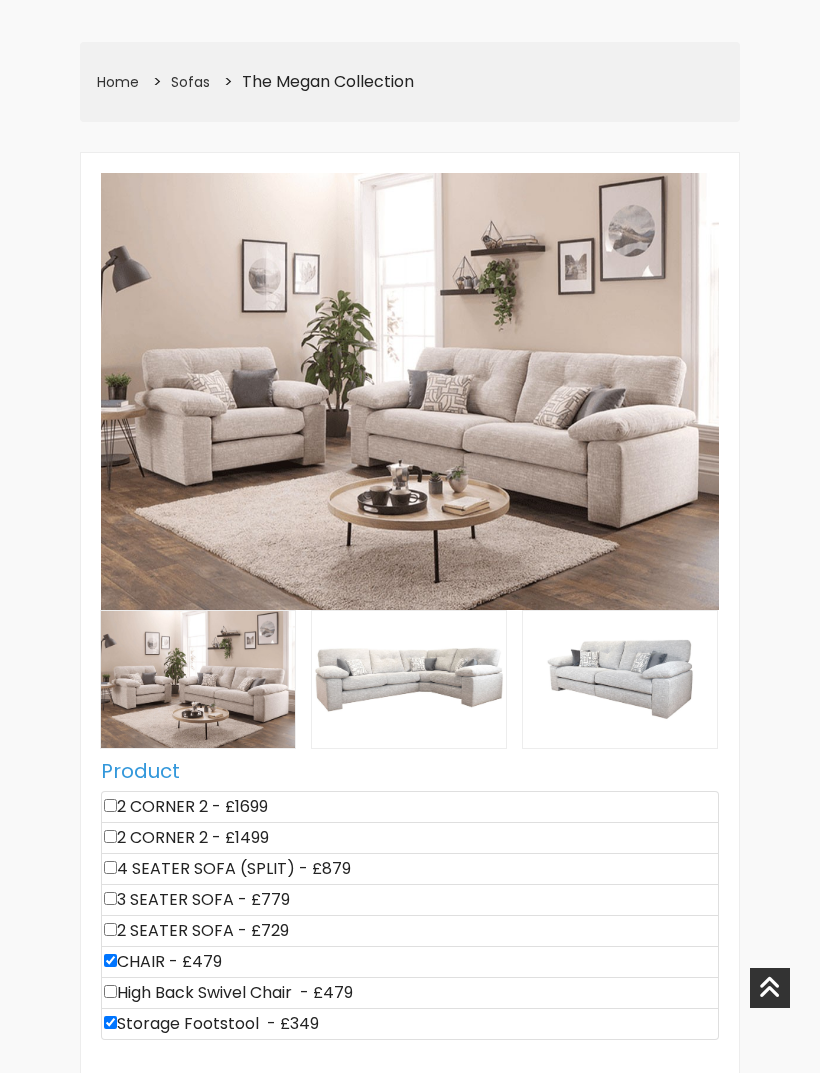 type on "828" 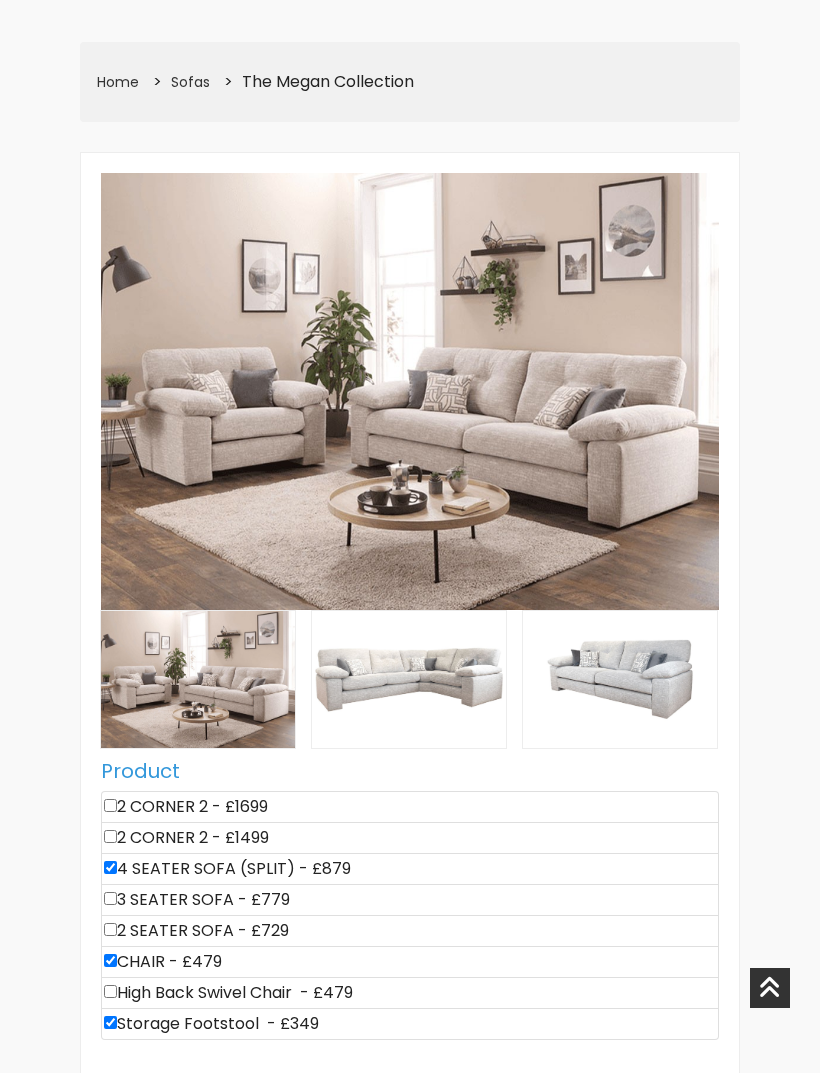 type on "1707" 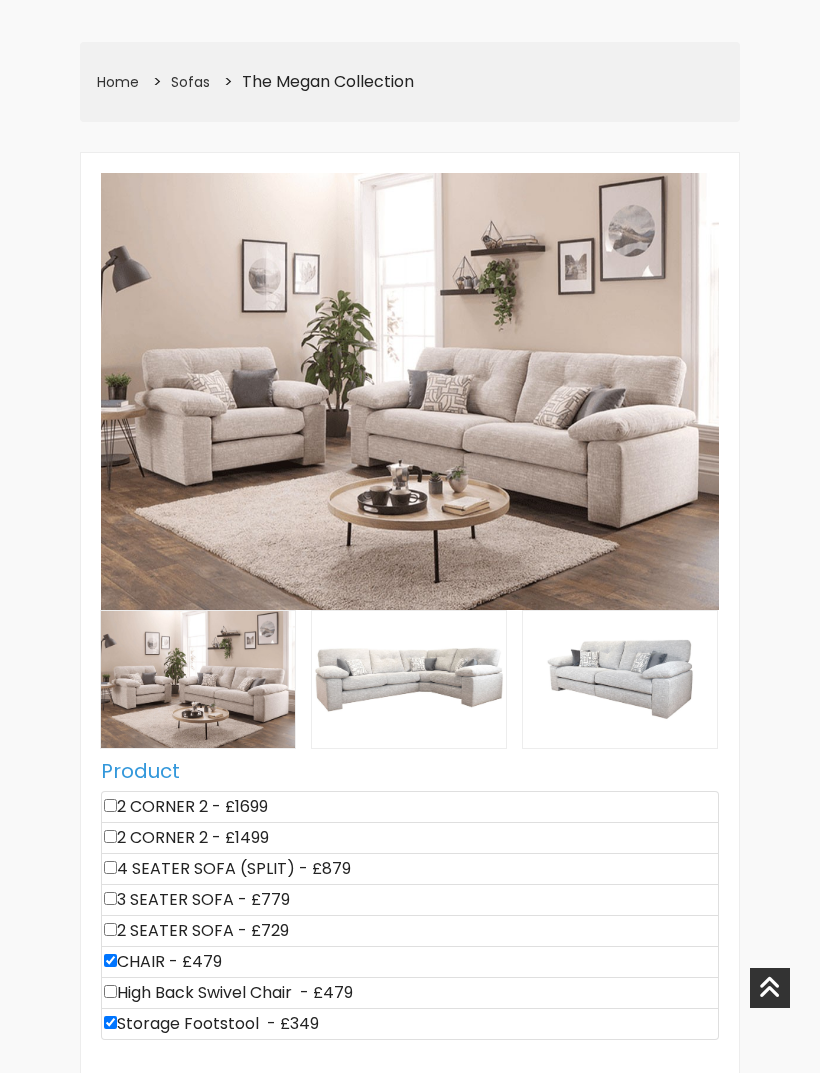 type on "828" 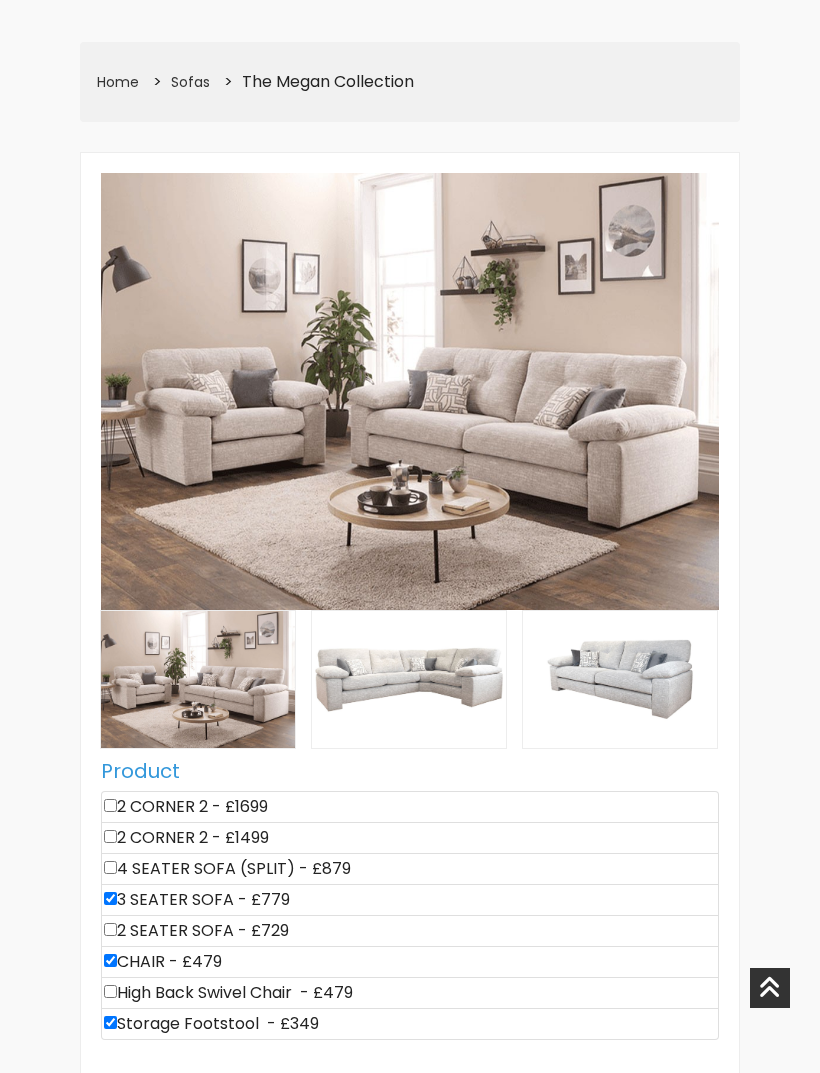 type on "1607" 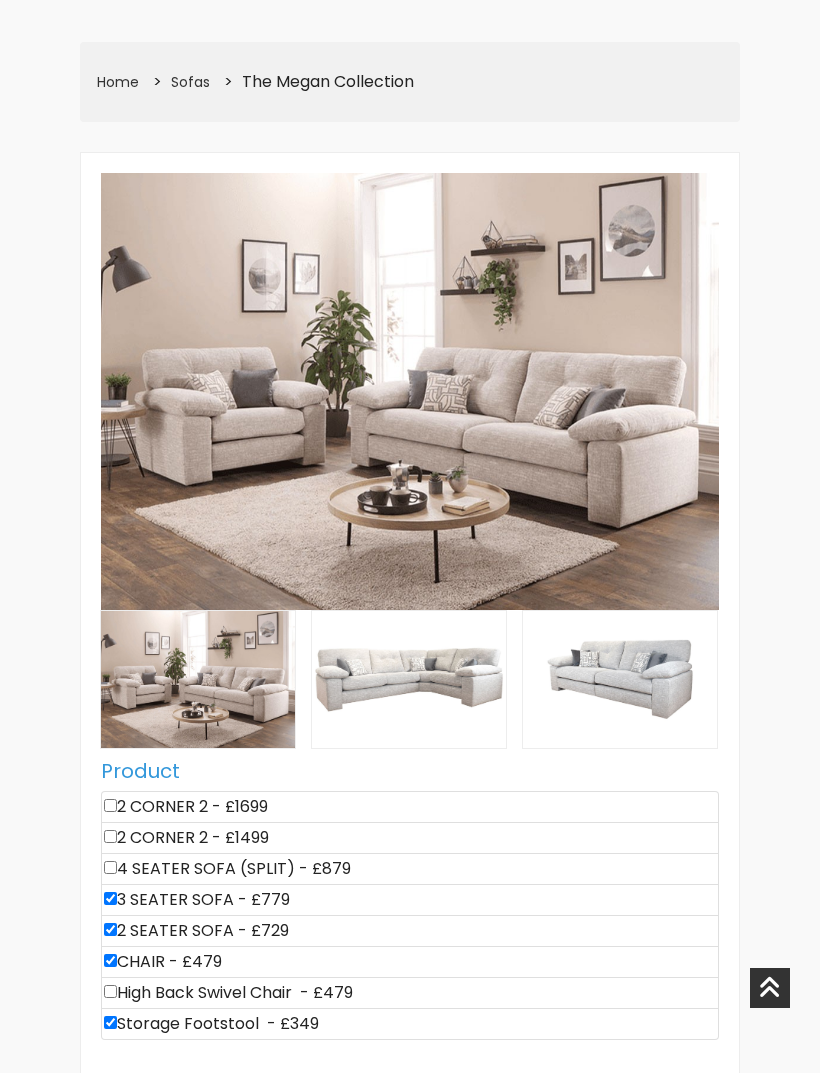 type on "2336" 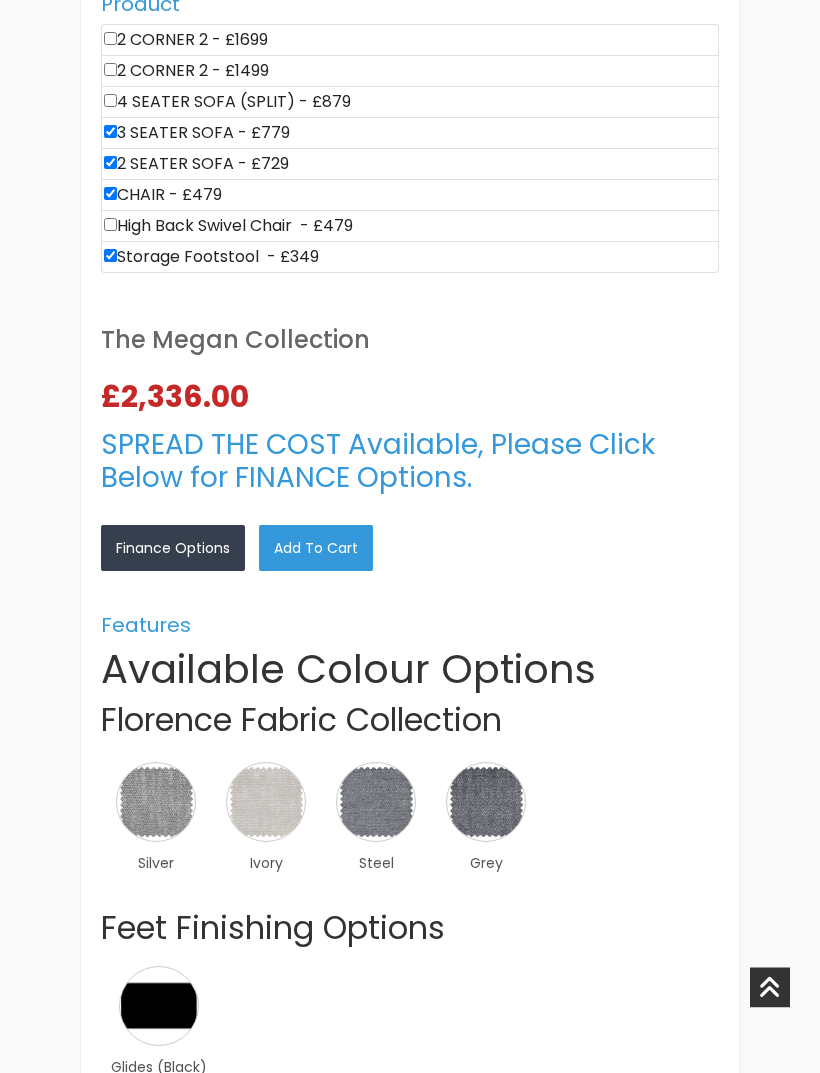 scroll, scrollTop: 1136, scrollLeft: 0, axis: vertical 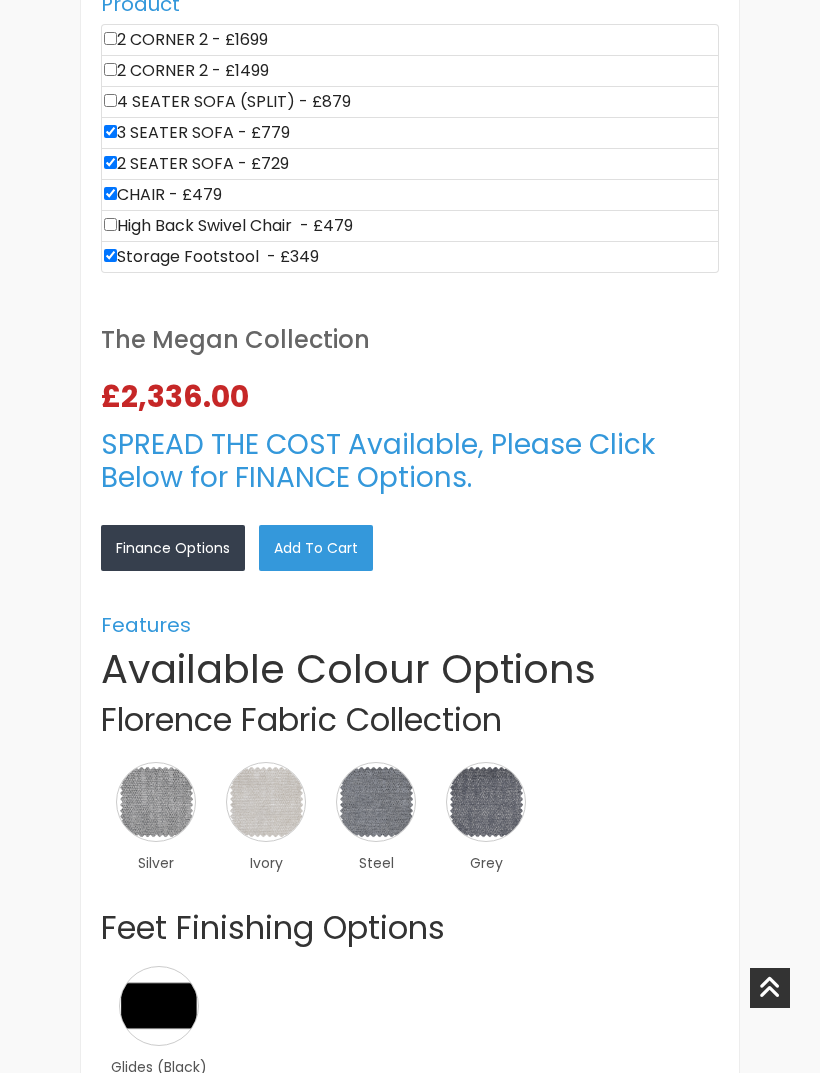 click at bounding box center [376, 802] 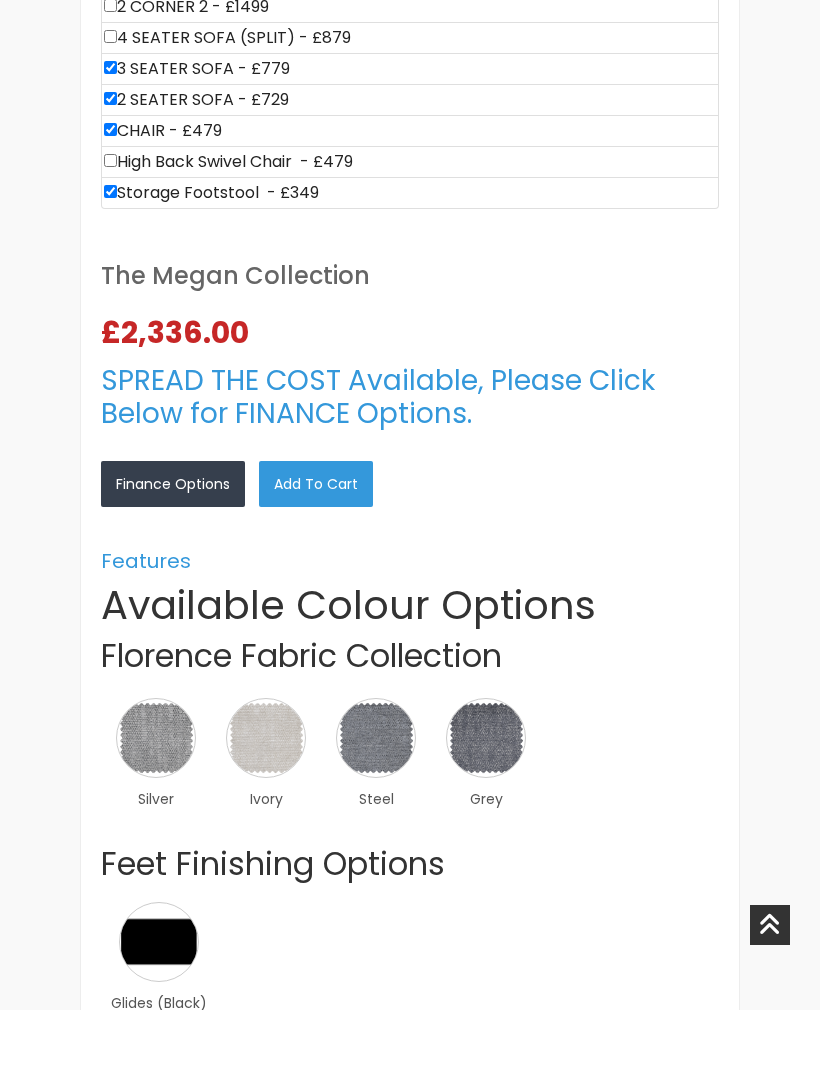 scroll, scrollTop: 1200, scrollLeft: 0, axis: vertical 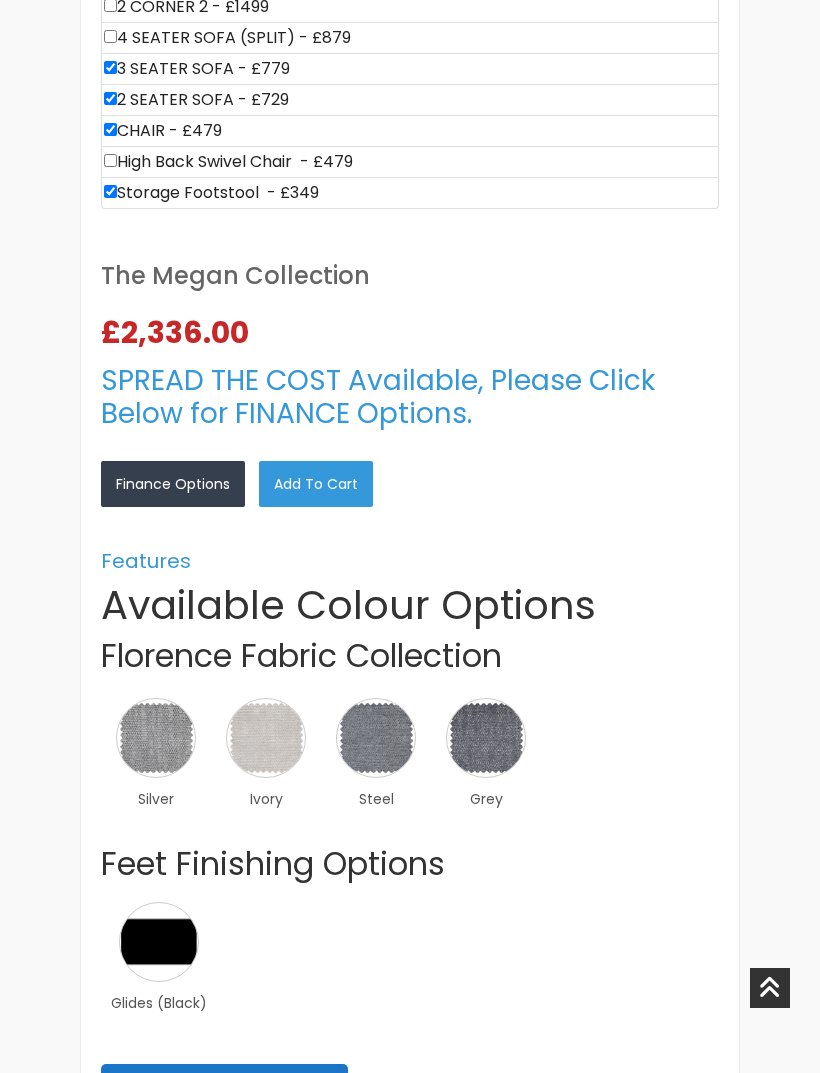 click on "×" at bounding box center (0, 0) 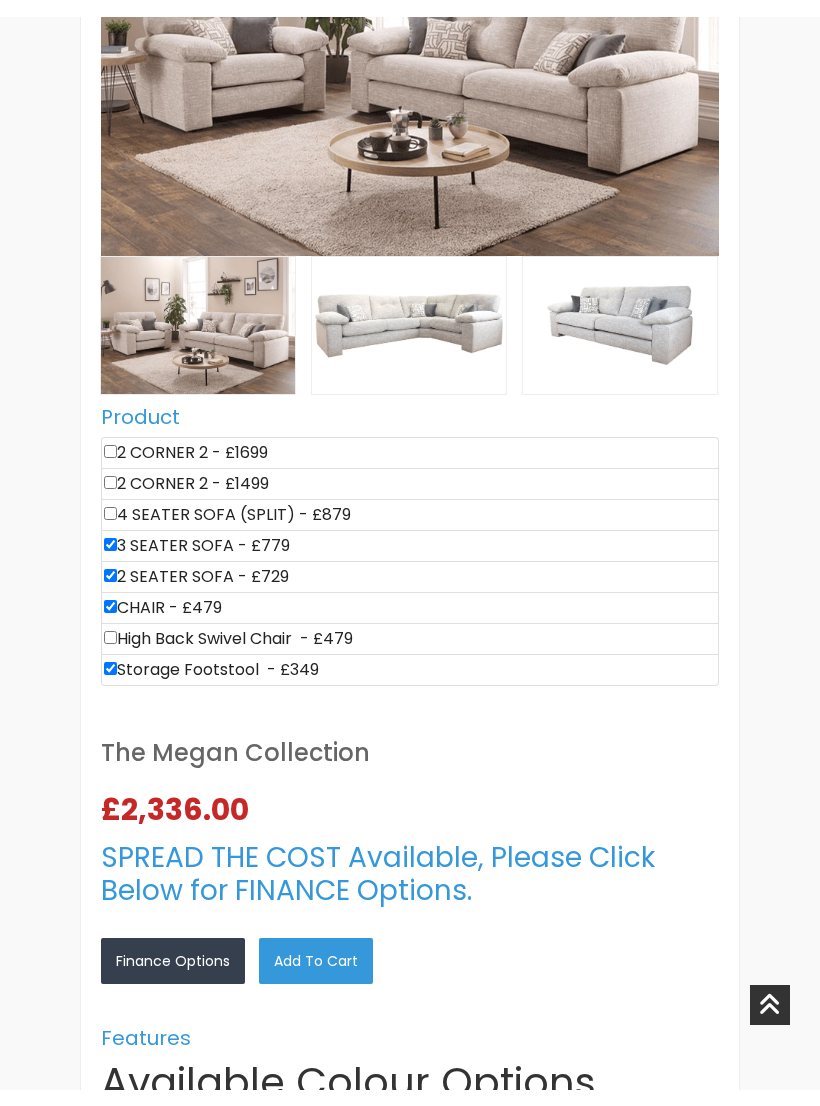 scroll, scrollTop: 773, scrollLeft: 0, axis: vertical 